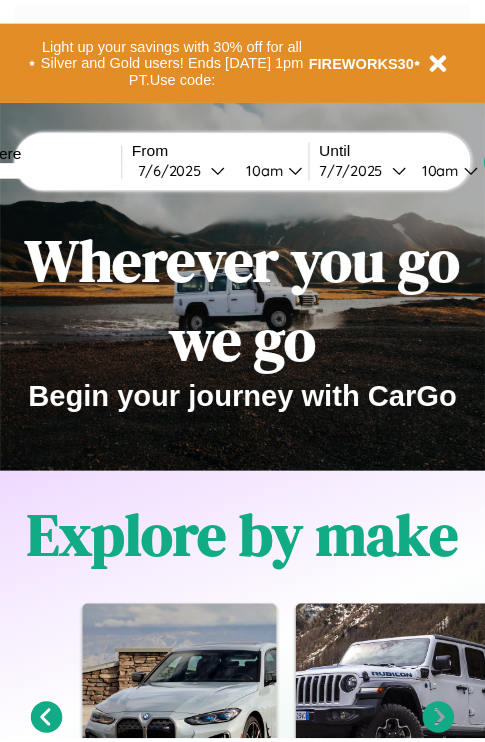 scroll, scrollTop: 0, scrollLeft: 0, axis: both 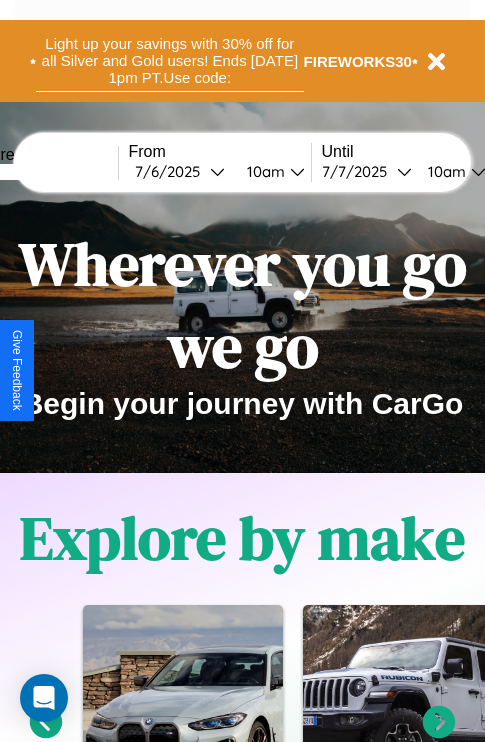 click on "Light up your savings with 30% off for all Silver and Gold users! Ends [DATE] 1pm PT.  Use code:" at bounding box center (170, 61) 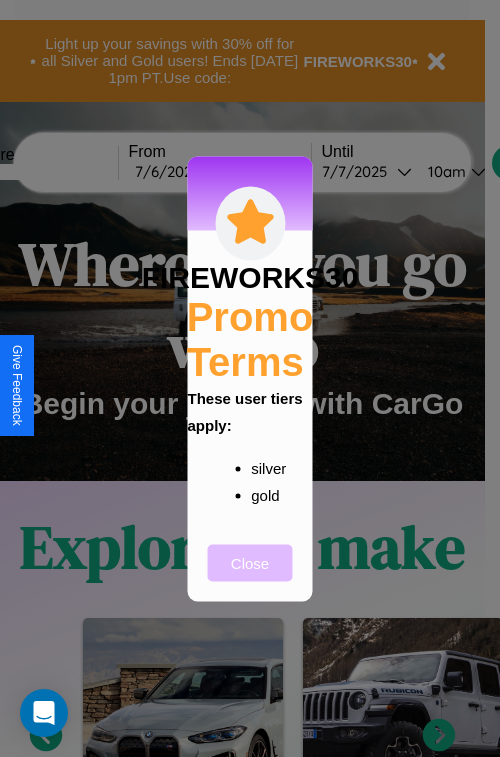 click on "Close" at bounding box center (250, 562) 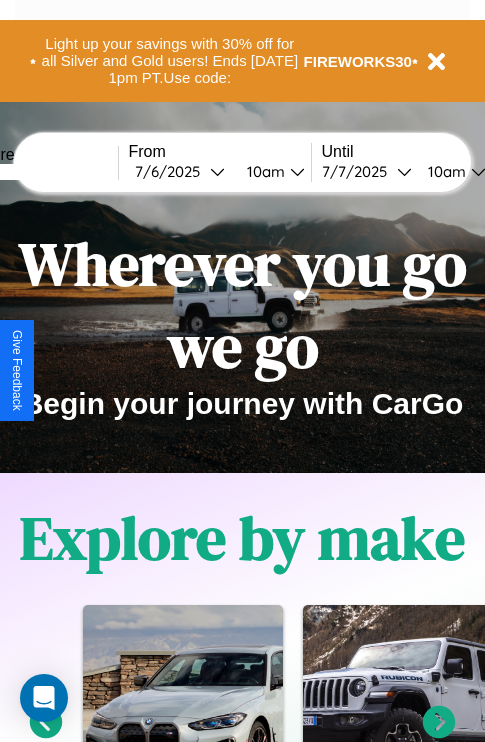 click at bounding box center (43, 172) 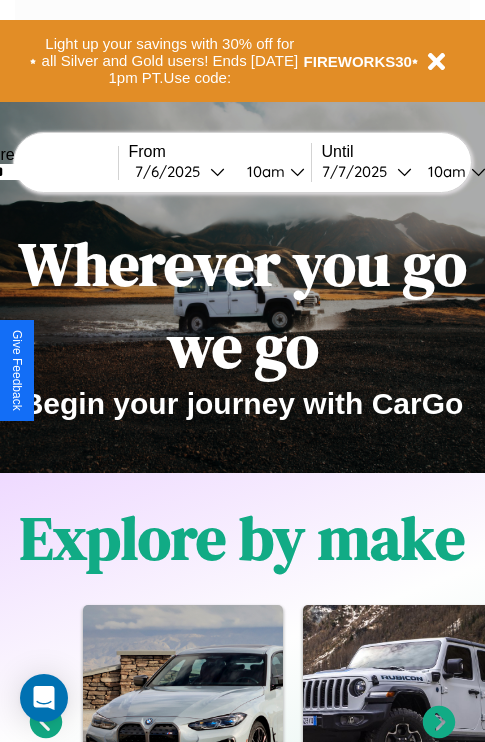 type on "******" 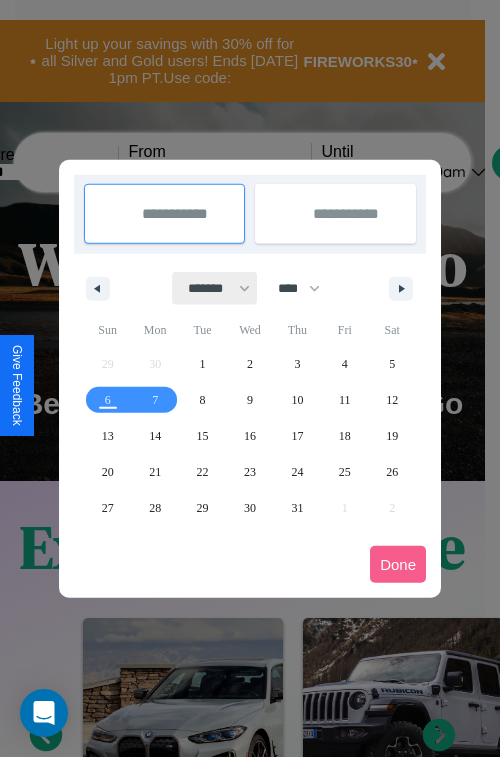 click on "******* ******** ***** ***** *** **** **** ****** ********* ******* ******** ********" at bounding box center [215, 288] 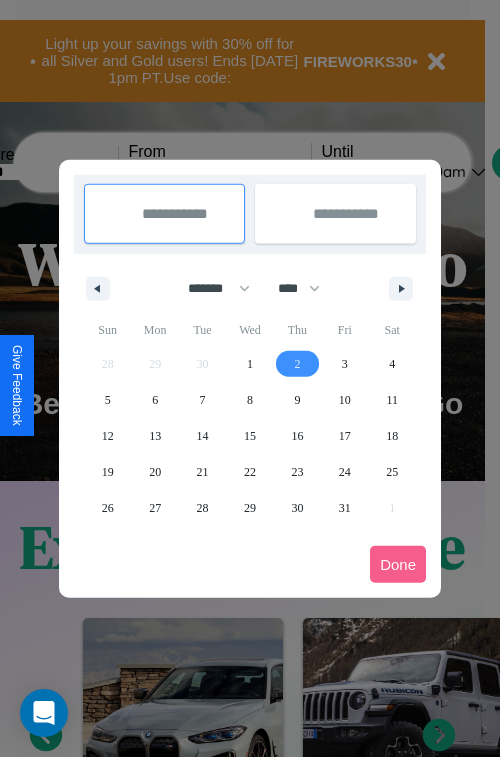 click on "2" at bounding box center [297, 364] 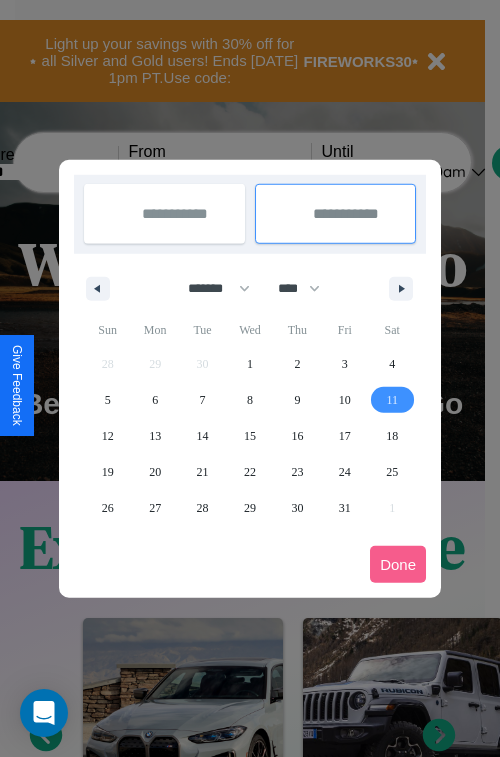 click on "11" at bounding box center (392, 400) 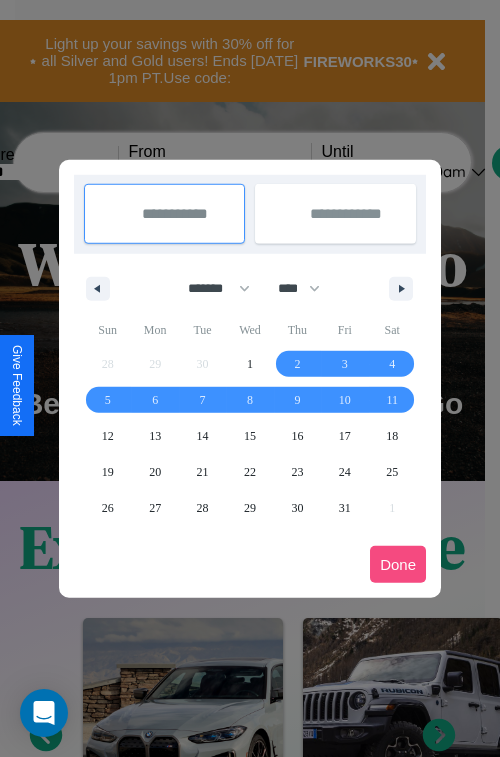 click on "Done" at bounding box center (398, 564) 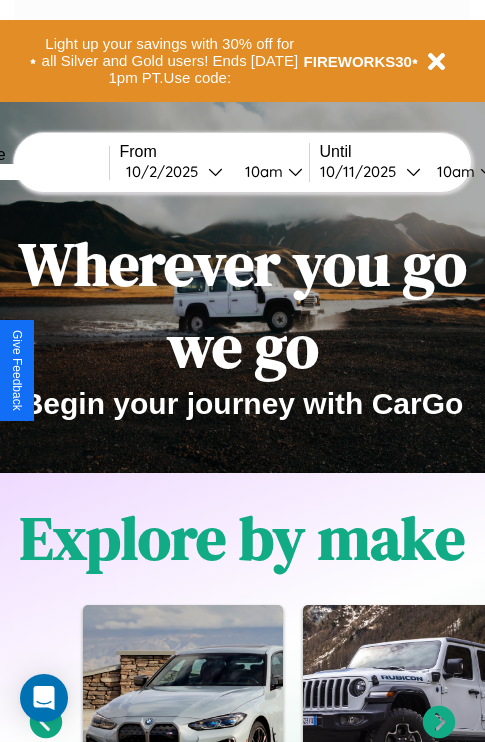 scroll, scrollTop: 0, scrollLeft: 76, axis: horizontal 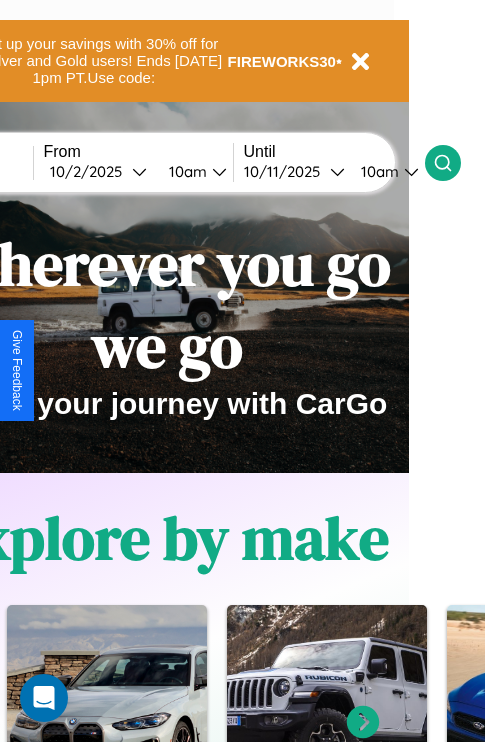click 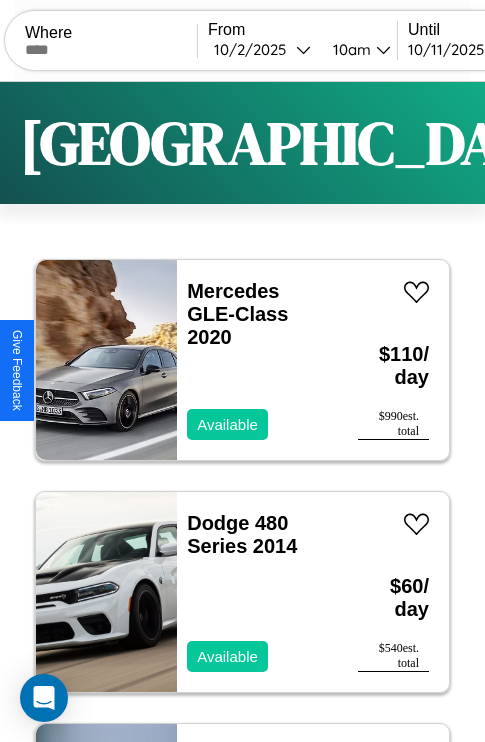 scroll, scrollTop: 95, scrollLeft: 0, axis: vertical 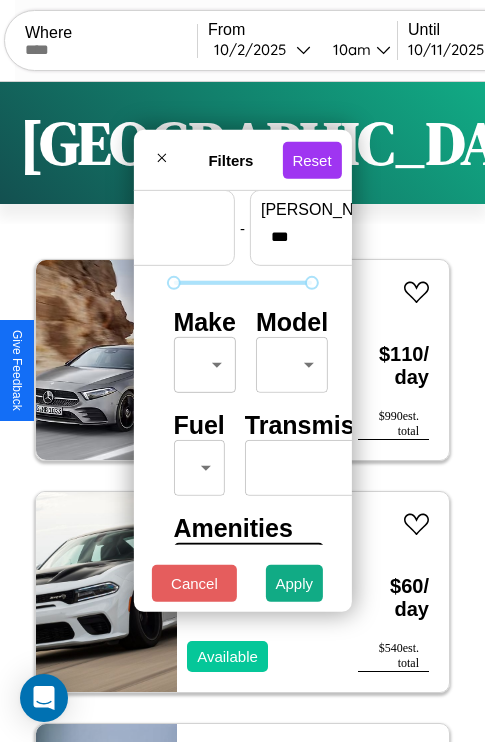 click on "CarGo Where From [DATE] 10am Until [DATE] 10am Become a Host Login Sign Up [GEOGRAPHIC_DATA] Filters 135  cars in this area These cars can be picked up in this city. Mercedes   GLE-Class   2020 Available $ 110  / day $ 990  est. total Dodge   480 Series   2014 Available $ 60  / day $ 540  est. total Land Rover   Discovery Sport   2014 Available $ 40  / day $ 360  est. total Maserati   Coupe   2014 Available $ 120  / day $ 1080  est. total Aston [PERSON_NAME]   DBX   2019 Available $ 70  / day $ 630  est. total BMW   R 1100 GS   2023 Available $ 160  / day $ 1440  est. total Alfa Romeo   Tonale   2014 Available $ 130  / day $ 1170  est. total Acura   TLX   2014 Available $ 100  / day $ 900  est. total Aston [PERSON_NAME]   Rapide   2020 Available $ 140  / day $ 1260  est. total Subaru   DL   2018 Available $ 70  / day $ 630  est. total Jeep   CJ-7   2017 Available $ 40  / day $ 360  est. total Hyundai   Pony   2020 Available $ 170  / day $ 1530  est. total Maserati   Coupe   2018 Available $ 160  / day $ 1440 Nissan" at bounding box center [242, 412] 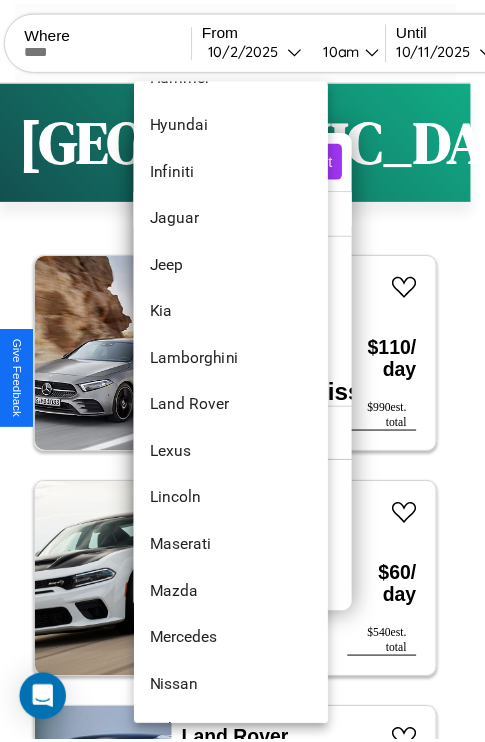 scroll, scrollTop: 854, scrollLeft: 0, axis: vertical 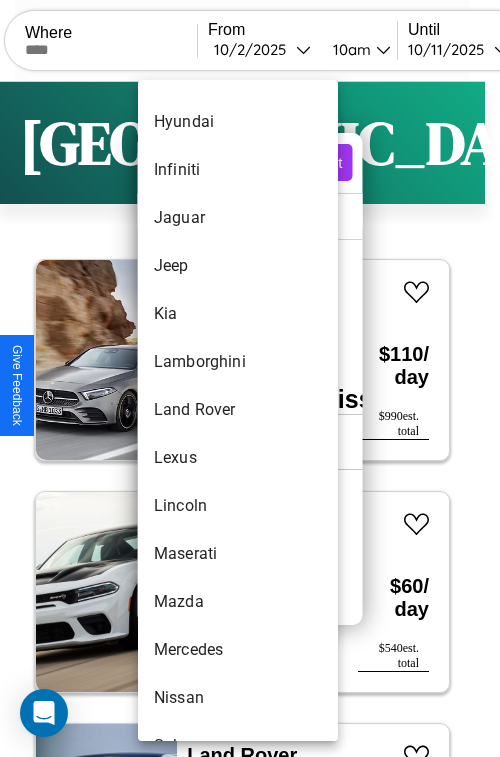 click on "Land Rover" at bounding box center (238, 410) 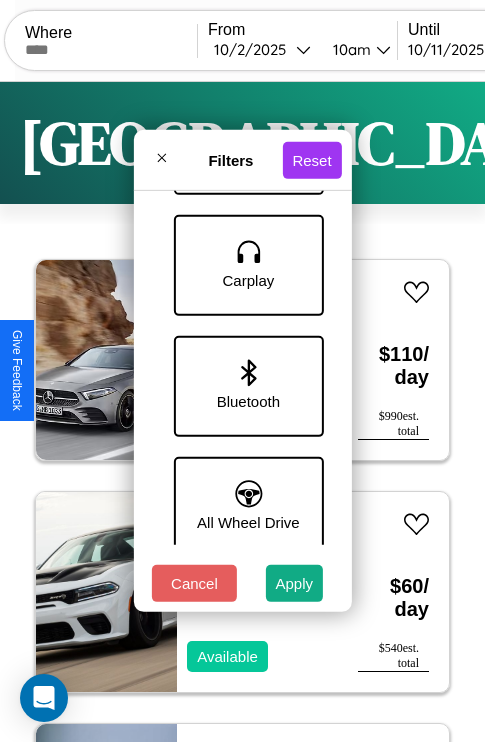scroll, scrollTop: 1374, scrollLeft: 0, axis: vertical 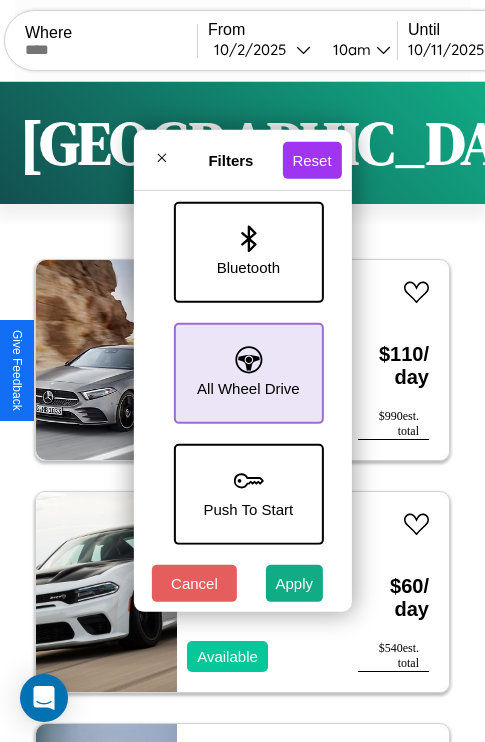 click 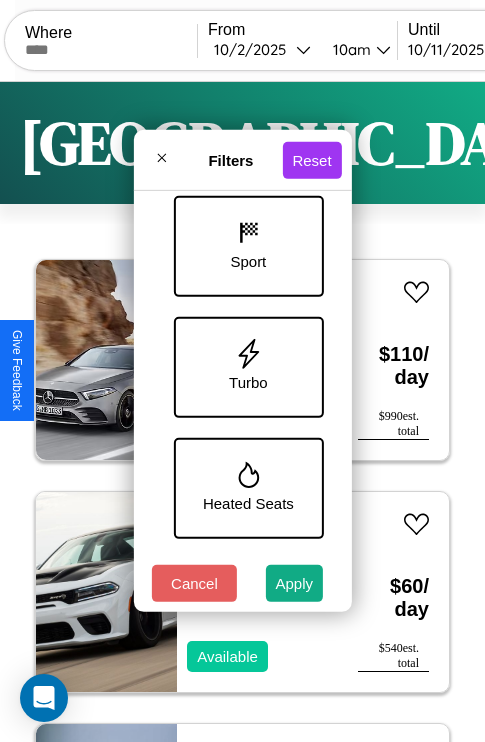 scroll, scrollTop: 772, scrollLeft: 0, axis: vertical 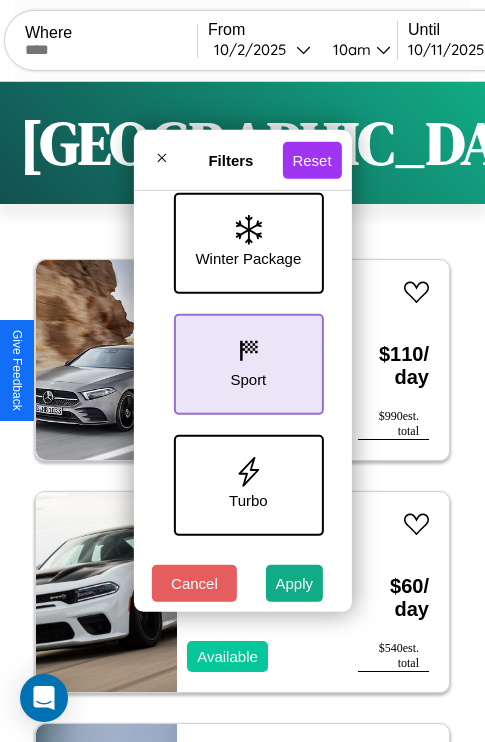 click 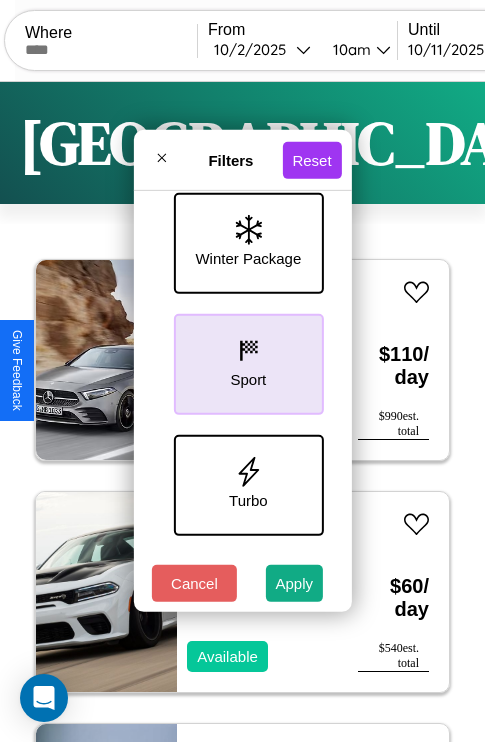 scroll, scrollTop: 893, scrollLeft: 0, axis: vertical 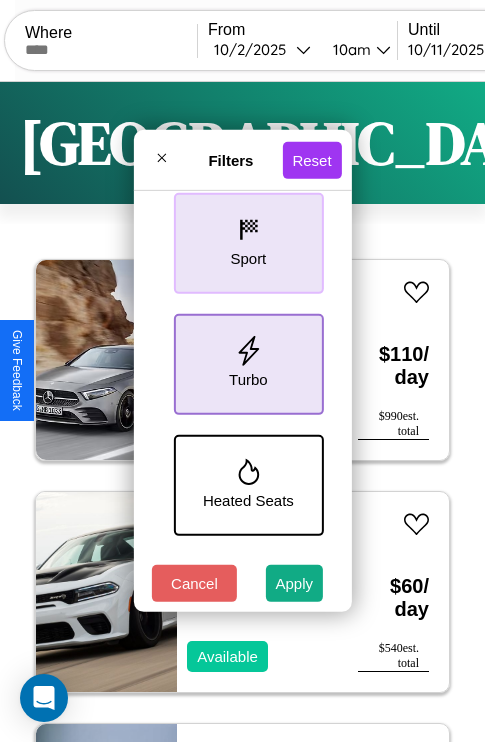 click 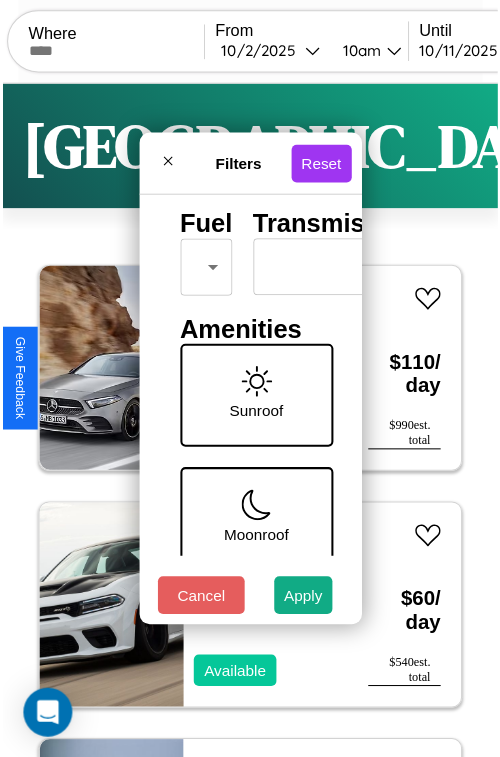 scroll, scrollTop: 162, scrollLeft: 0, axis: vertical 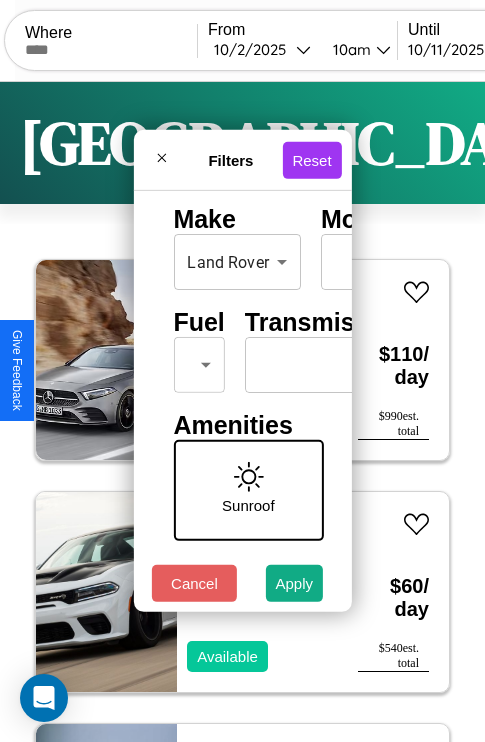 click on "CarGo Where From [DATE] 10am Until [DATE] 10am Become a Host Login Sign Up [GEOGRAPHIC_DATA] Filters 135  cars in this area These cars can be picked up in this city. Mercedes   GLE-Class   2020 Available $ 110  / day $ 990  est. total Dodge   480 Series   2014 Available $ 60  / day $ 540  est. total Land Rover   Discovery Sport   2014 Available $ 40  / day $ 360  est. total Maserati   Coupe   2014 Available $ 120  / day $ 1080  est. total Aston [PERSON_NAME]   DBX   2019 Available $ 70  / day $ 630  est. total BMW   R 1100 GS   2023 Available $ 160  / day $ 1440  est. total Alfa Romeo   Tonale   2014 Available $ 130  / day $ 1170  est. total Acura   TLX   2014 Available $ 100  / day $ 900  est. total Aston [PERSON_NAME]   Rapide   2020 Available $ 140  / day $ 1260  est. total Subaru   DL   2018 Available $ 70  / day $ 630  est. total Jeep   CJ-7   2017 Available $ 40  / day $ 360  est. total Hyundai   Pony   2020 Available $ 170  / day $ 1530  est. total Maserati   Coupe   2018 Available $ 160  / day $ 1440 Nissan" at bounding box center (242, 412) 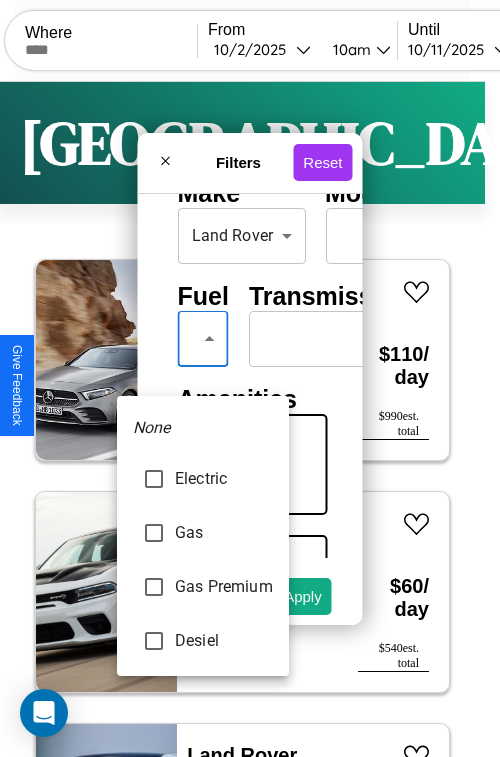 type on "********" 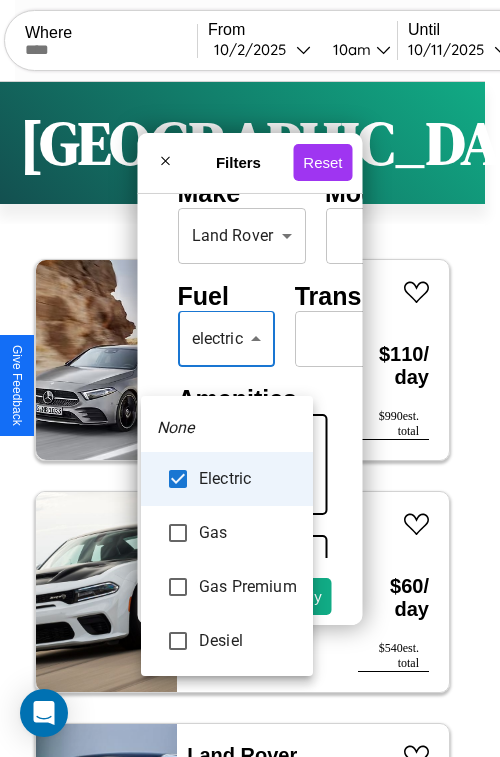click at bounding box center (250, 378) 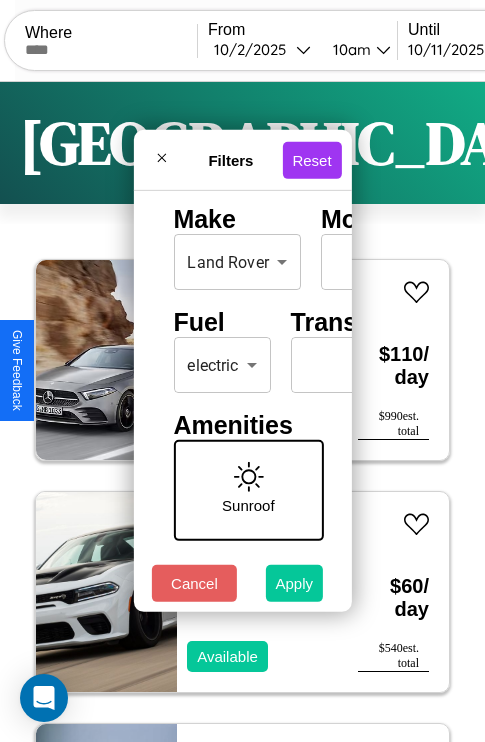 click on "Apply" at bounding box center [295, 583] 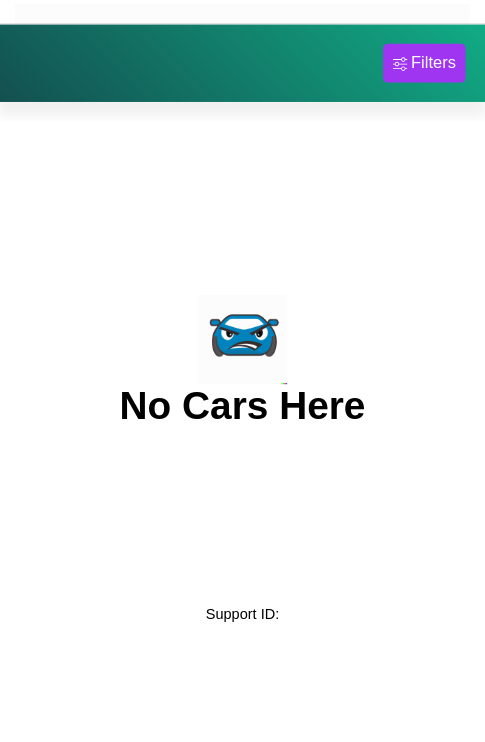 scroll, scrollTop: 0, scrollLeft: 0, axis: both 